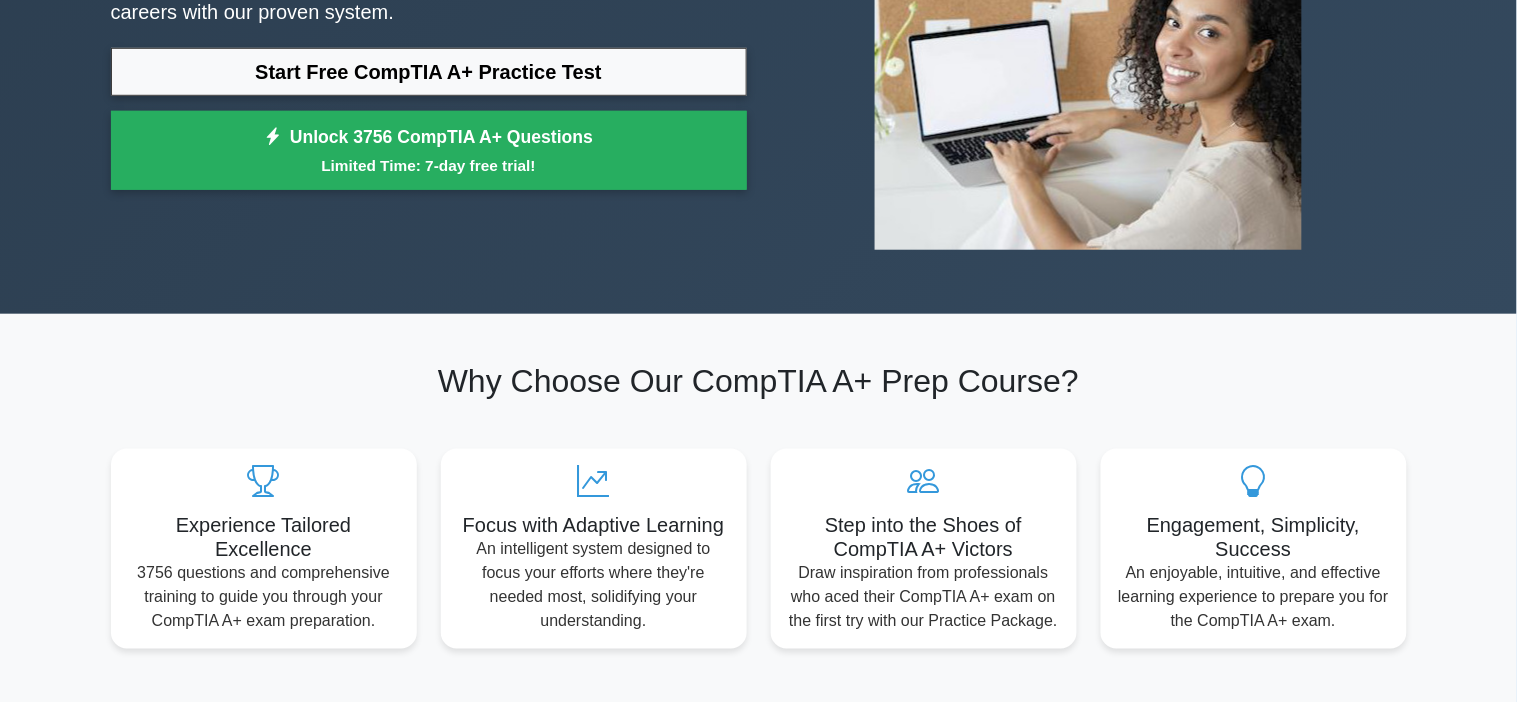 scroll, scrollTop: 320, scrollLeft: 0, axis: vertical 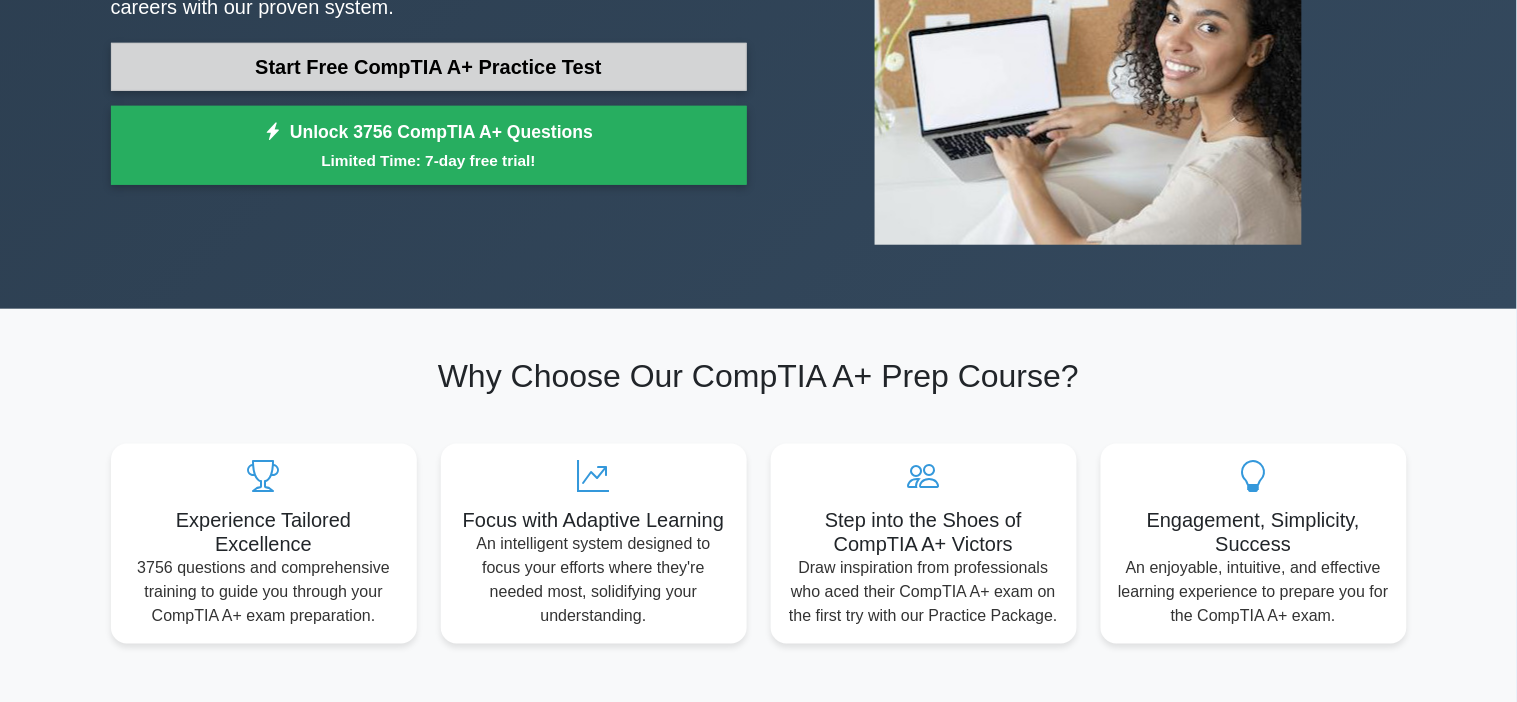 click on "Start Free CompTIA A+ Practice Test" at bounding box center (429, 67) 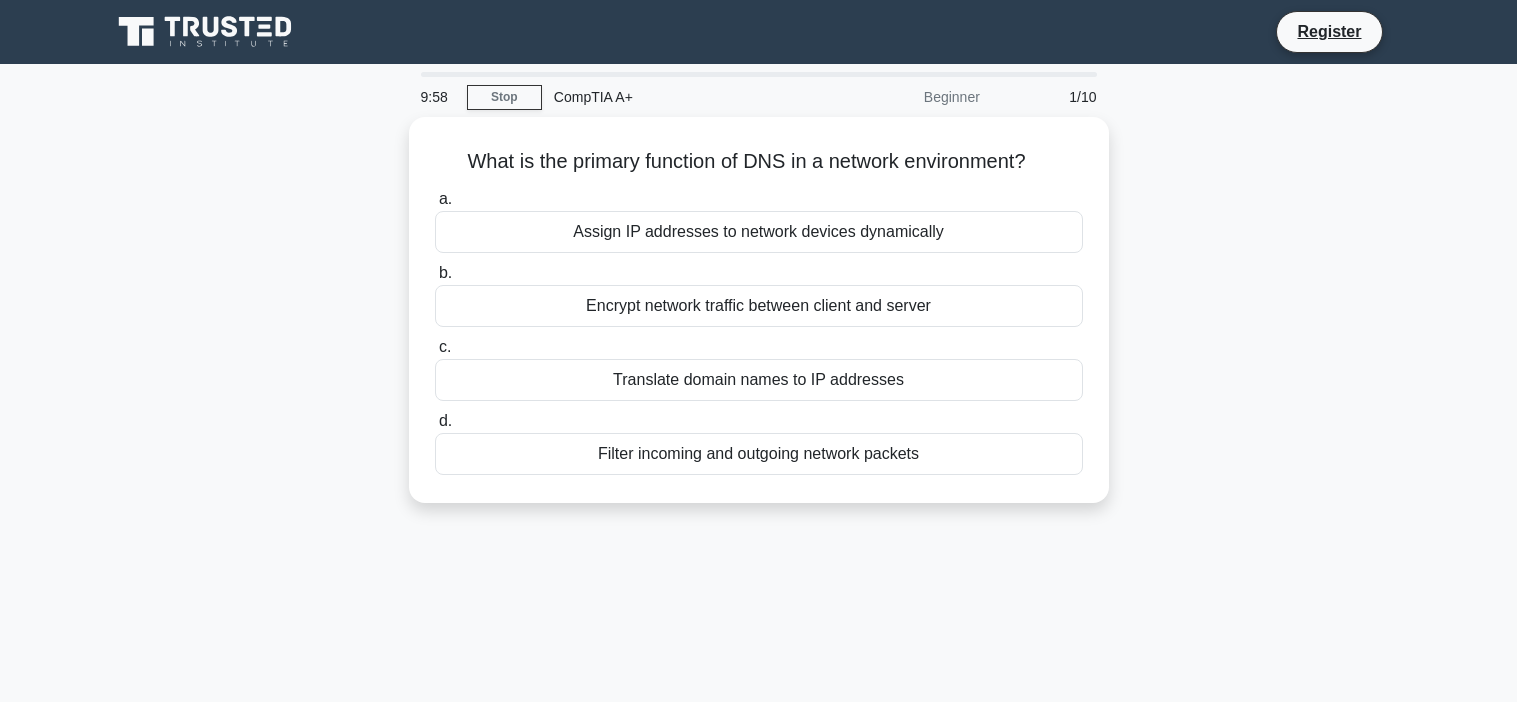 scroll, scrollTop: 0, scrollLeft: 0, axis: both 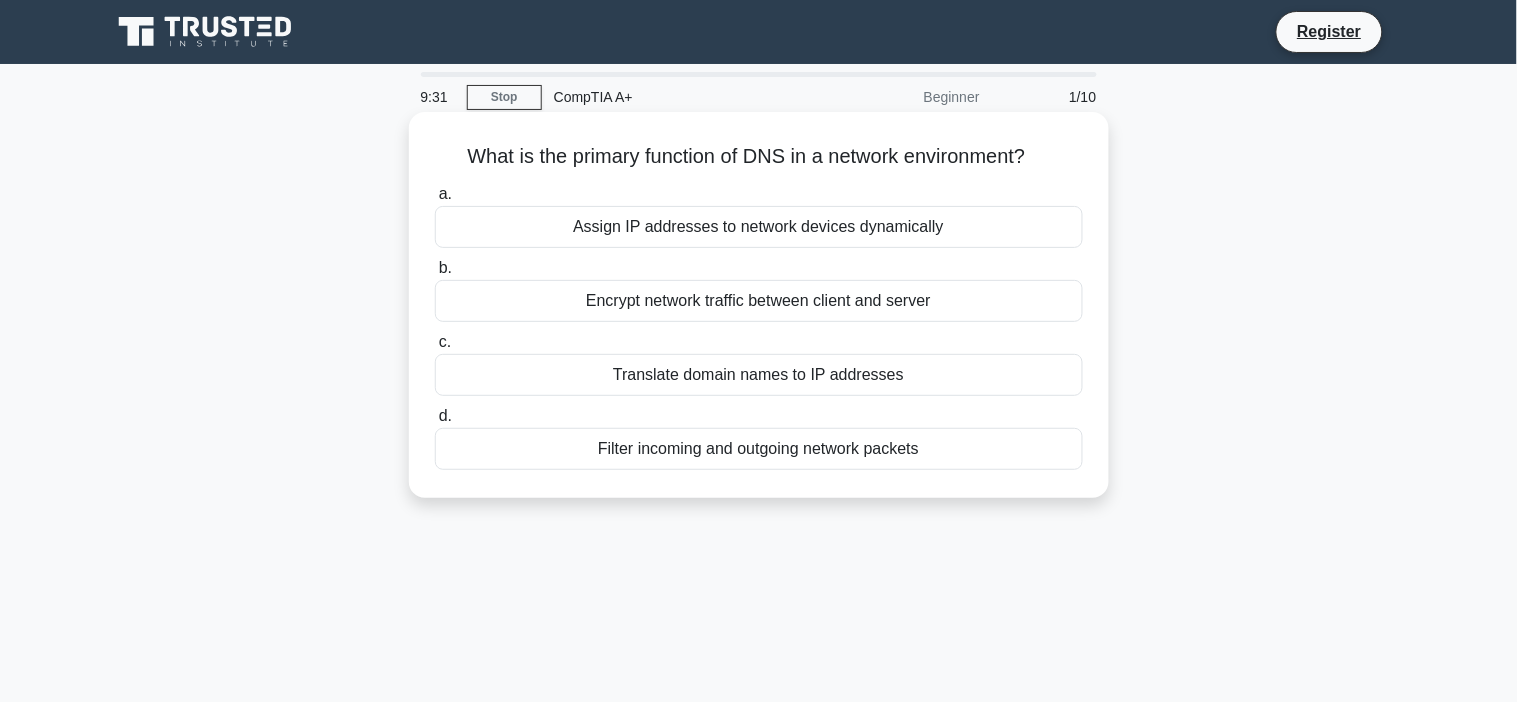 click on "Encrypt network traffic between client and server" at bounding box center (759, 301) 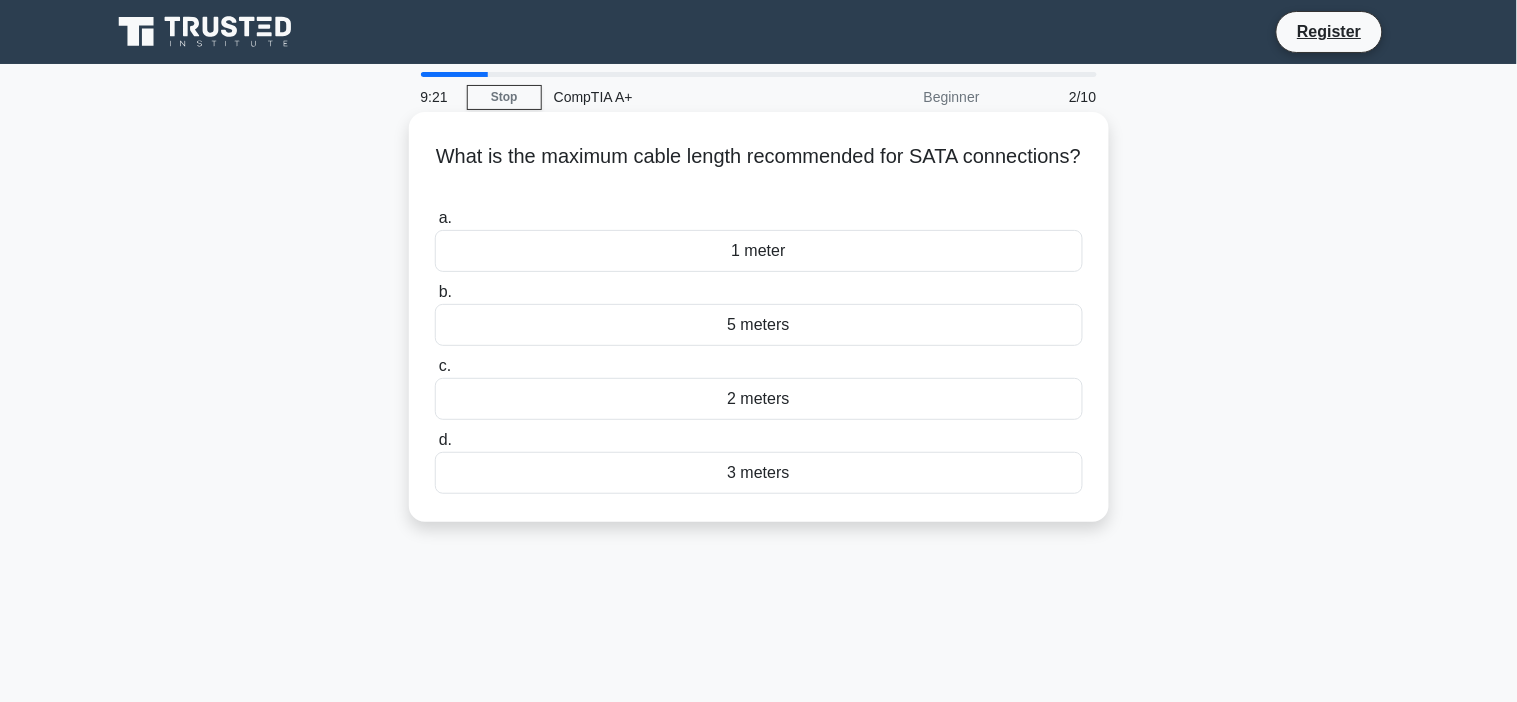 click on "1 meter" at bounding box center [759, 251] 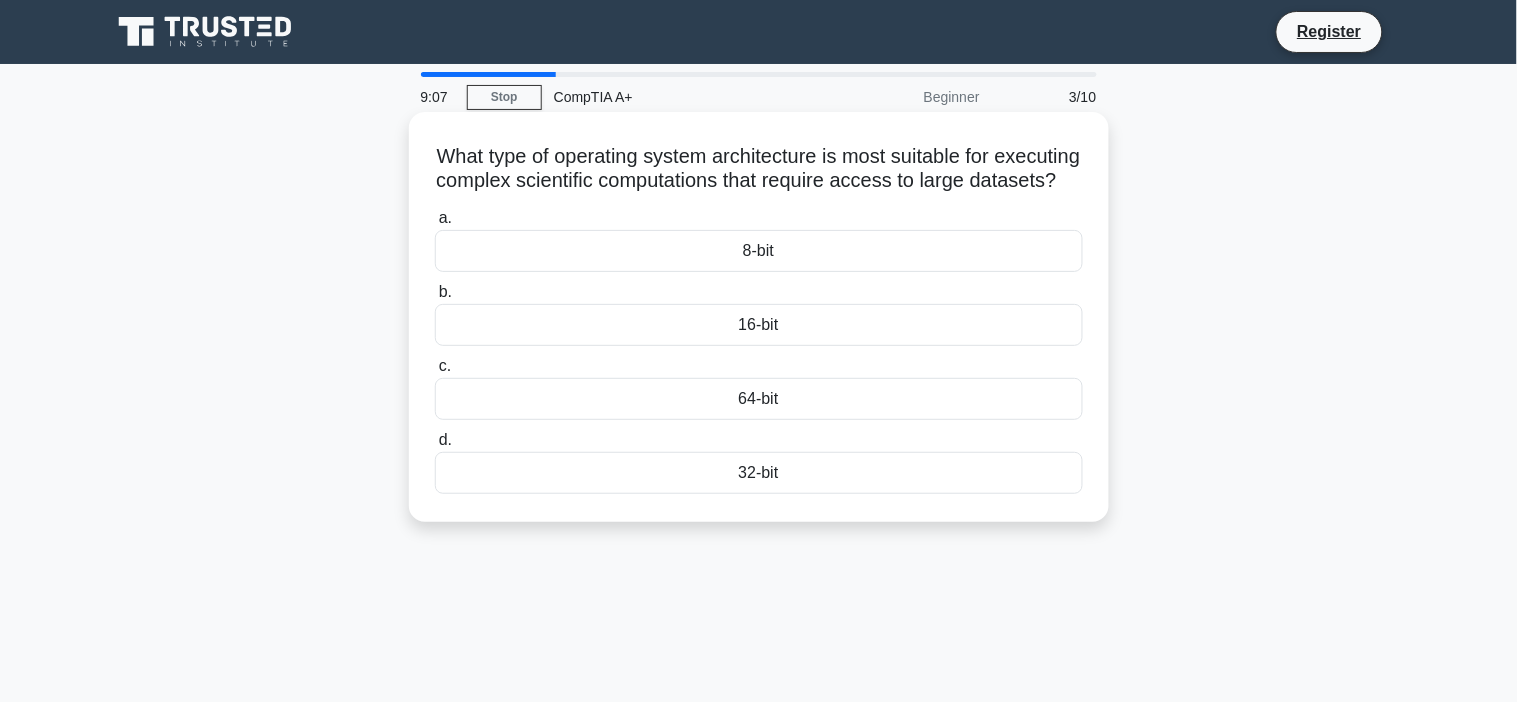 click on "8-bit" at bounding box center [759, 251] 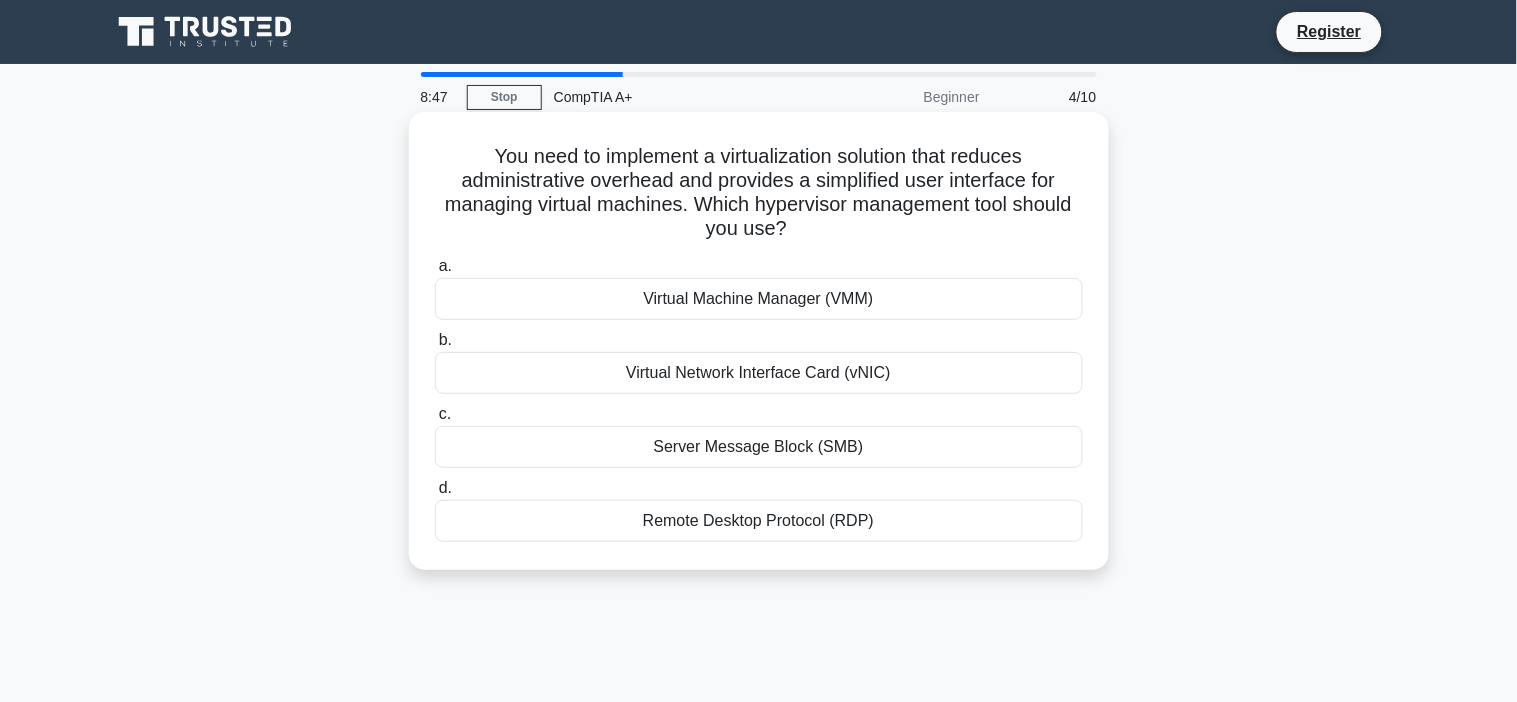 click on "Server Message Block (SMB)" at bounding box center (759, 447) 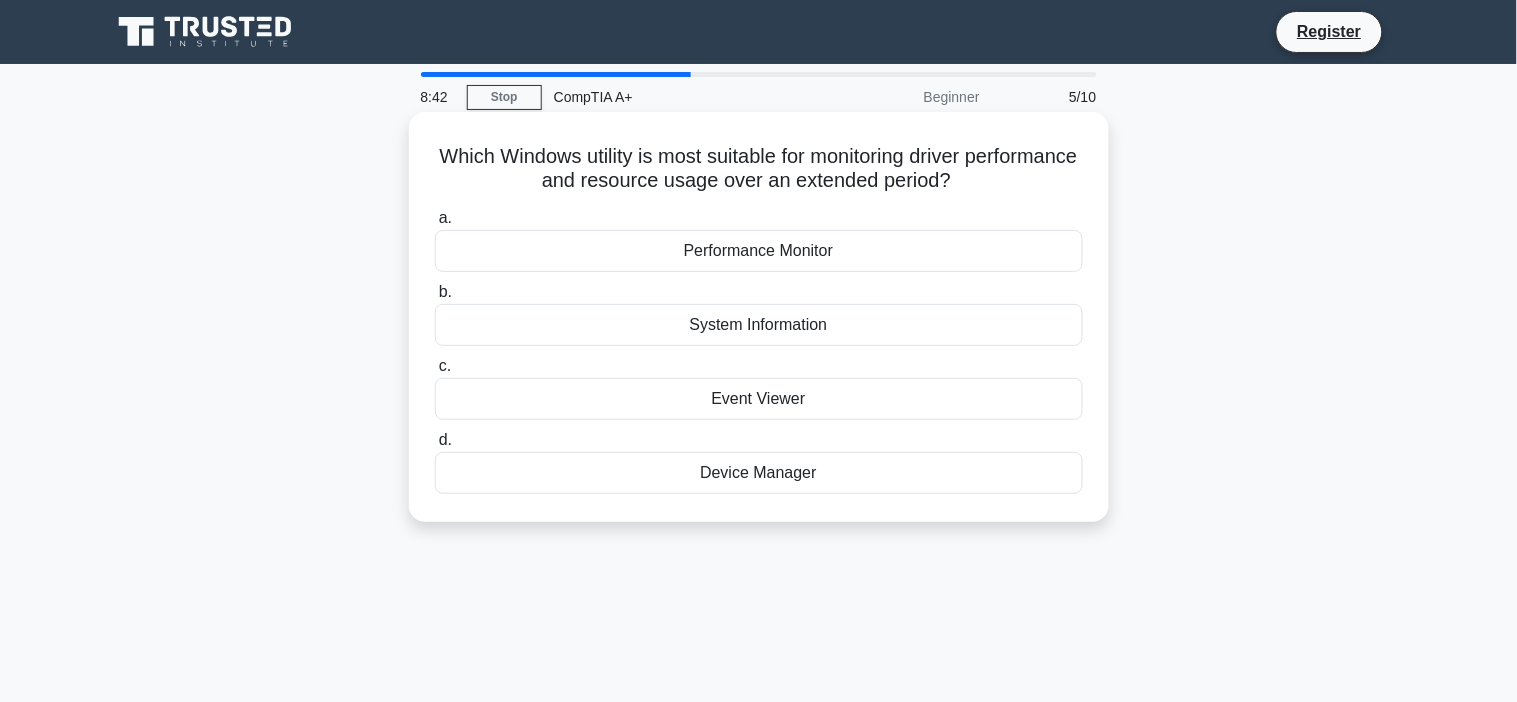 click on "Device Manager" at bounding box center [759, 473] 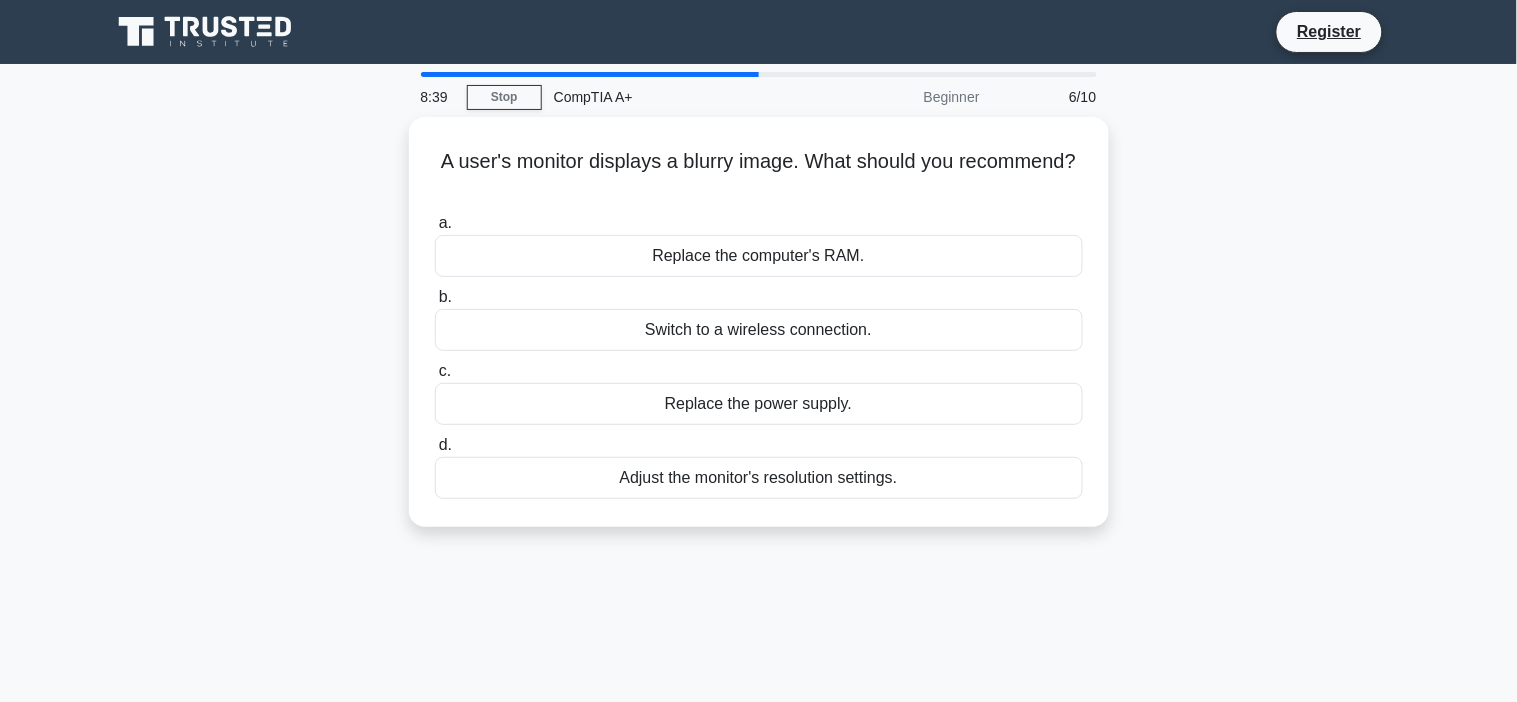 click on "Adjust the monitor's resolution settings." at bounding box center (759, 478) 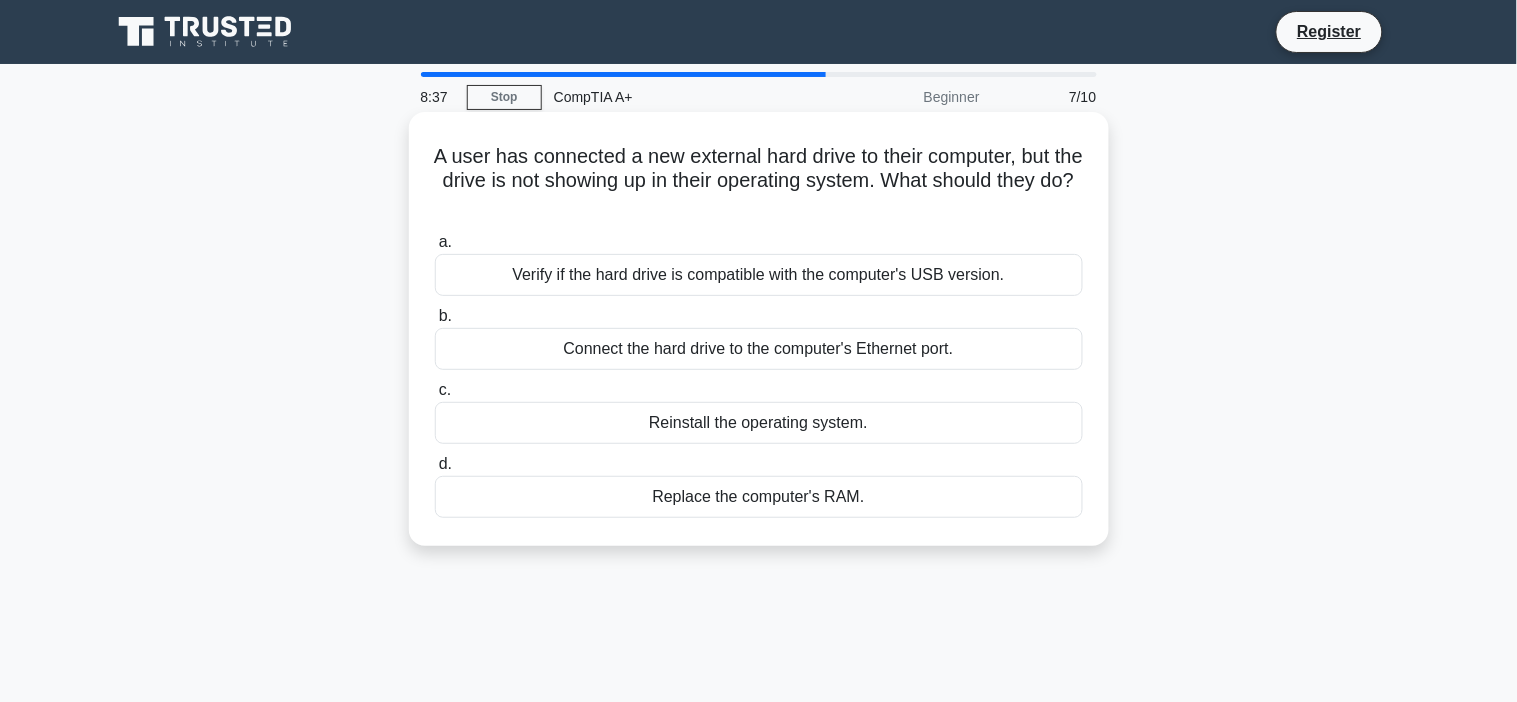 click on "Reinstall the operating system." at bounding box center (759, 423) 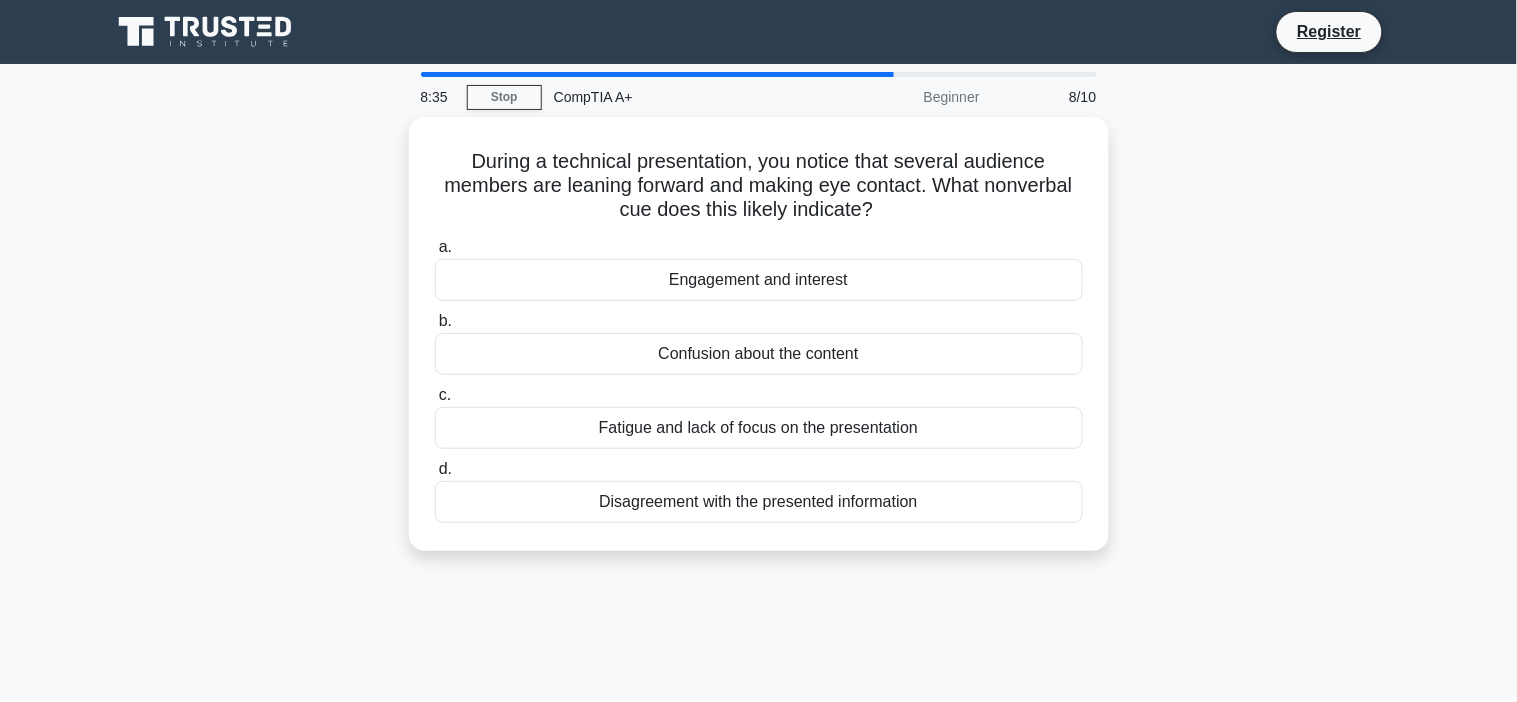 click on "Fatigue and lack of focus on the presentation" at bounding box center (759, 428) 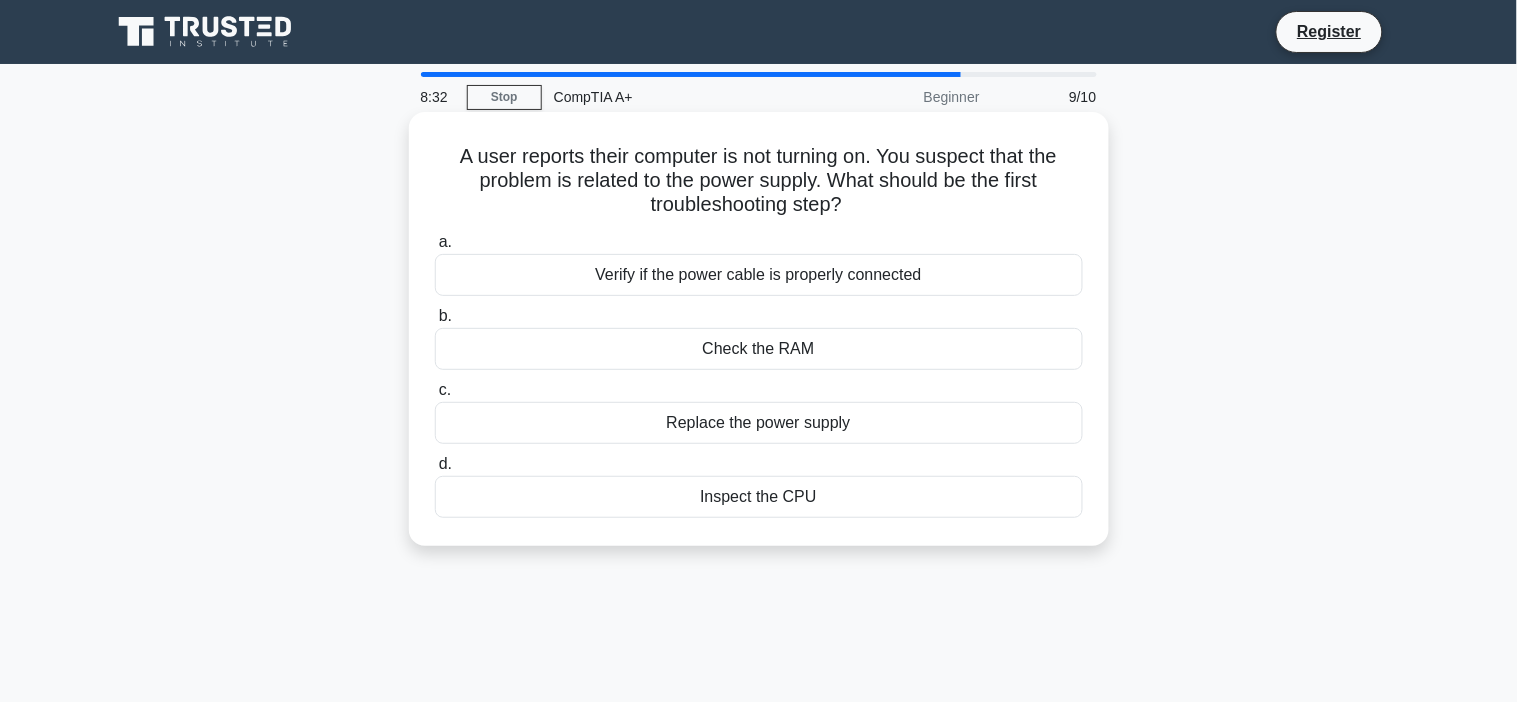 click on "Replace the power supply" at bounding box center [759, 423] 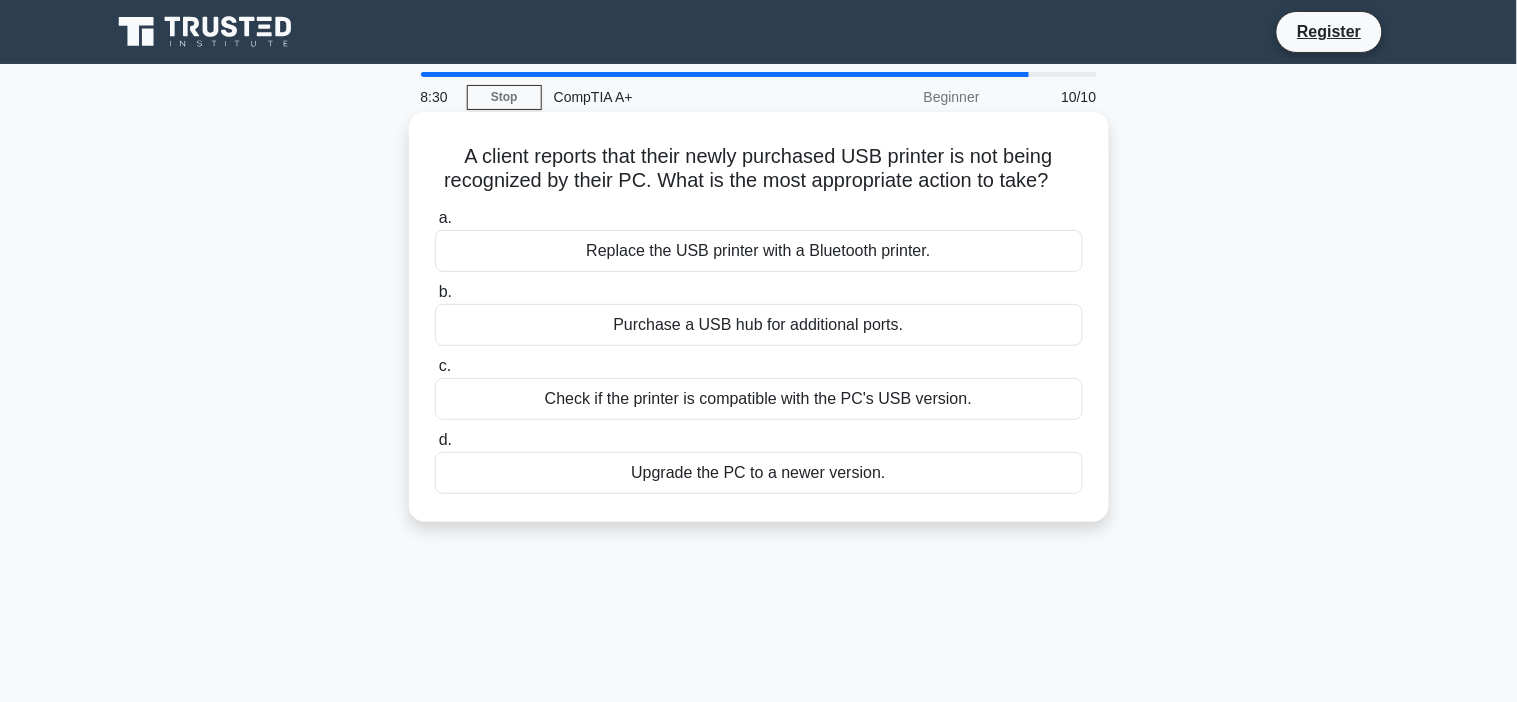 click on "Check if the printer is compatible with the PC's USB version." at bounding box center (759, 399) 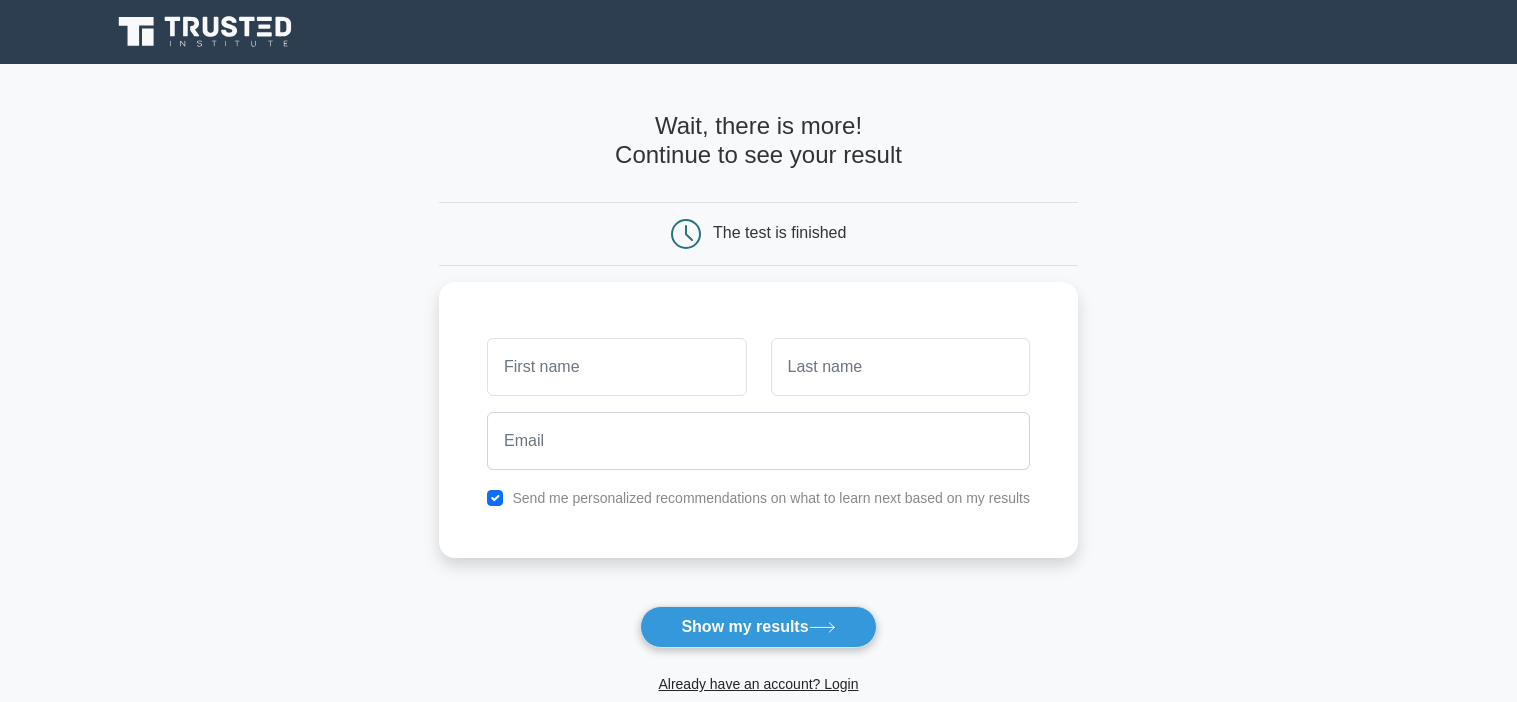 scroll, scrollTop: 0, scrollLeft: 0, axis: both 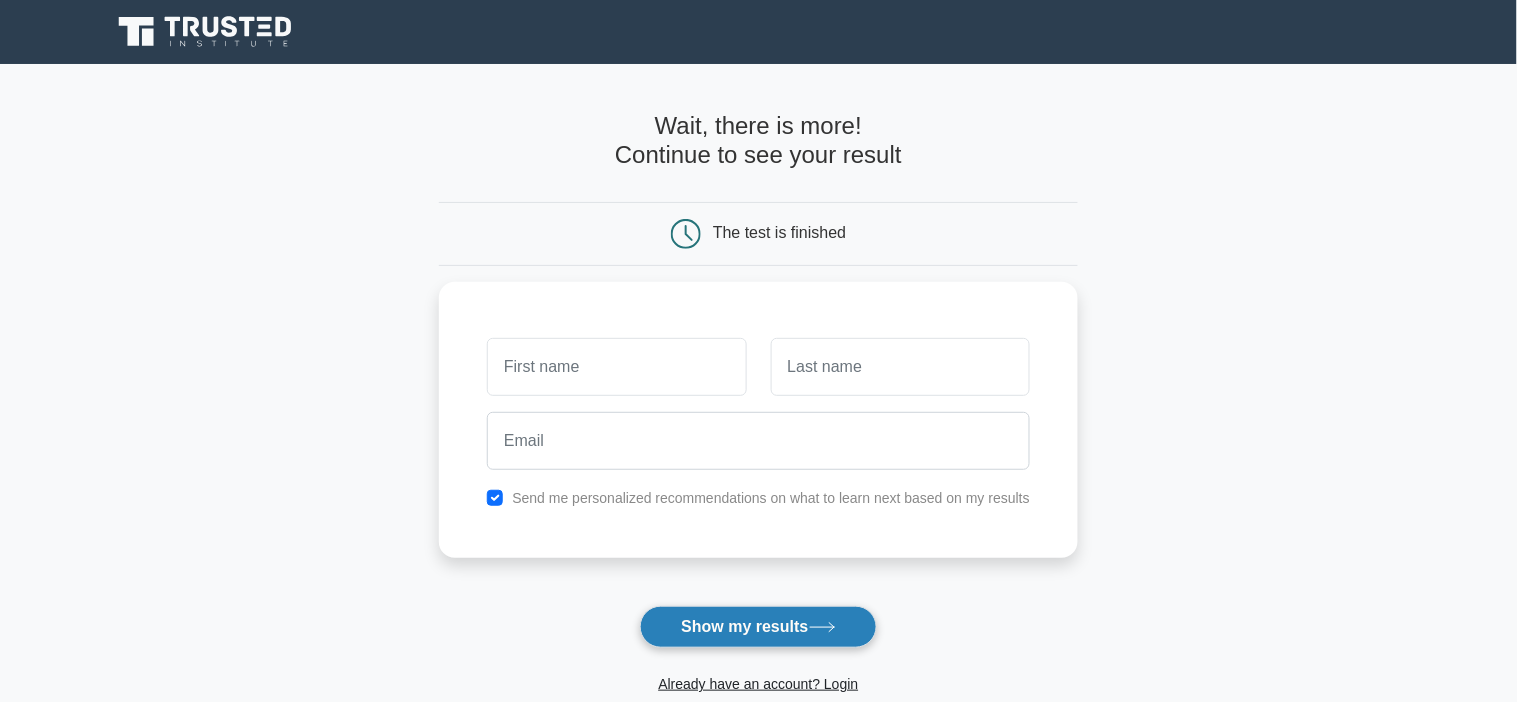 click on "Show my results" at bounding box center (758, 627) 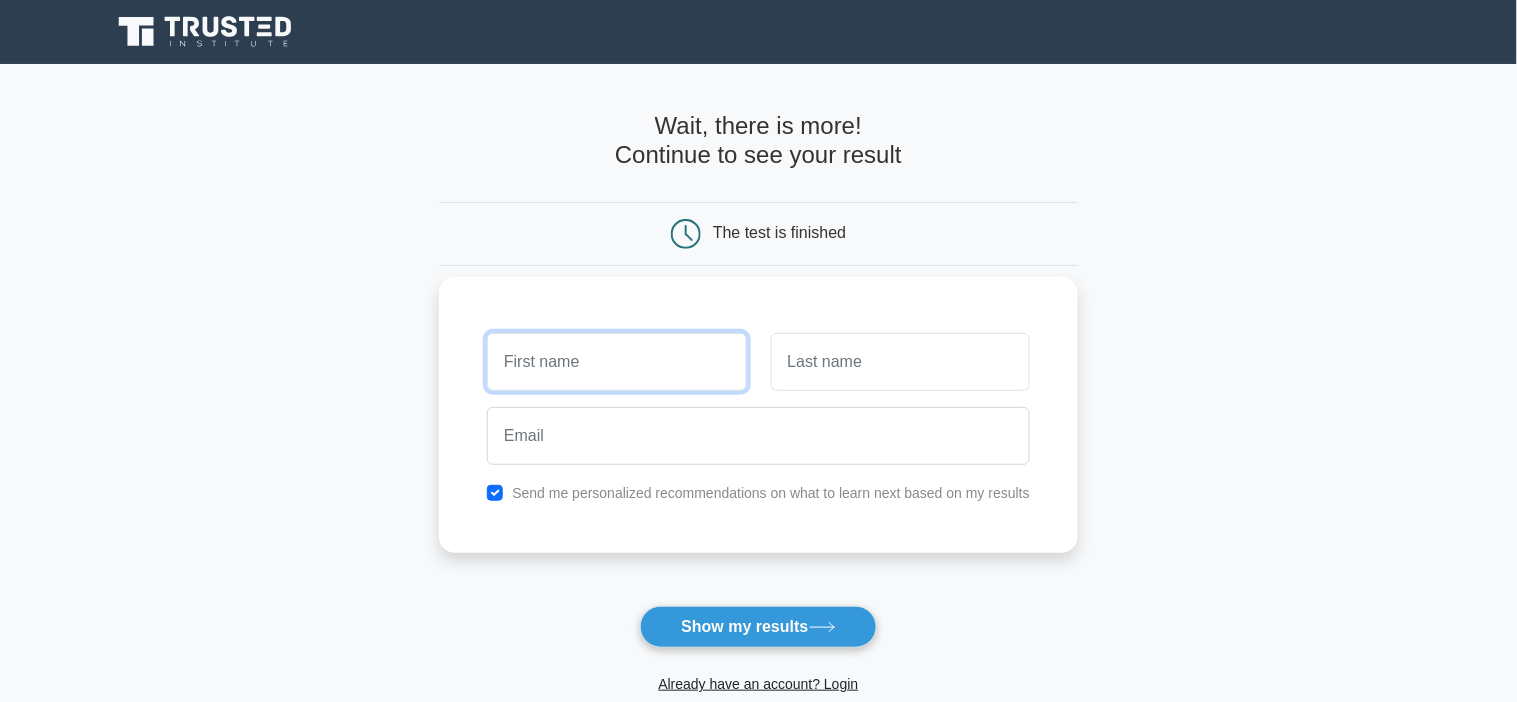 click at bounding box center [616, 362] 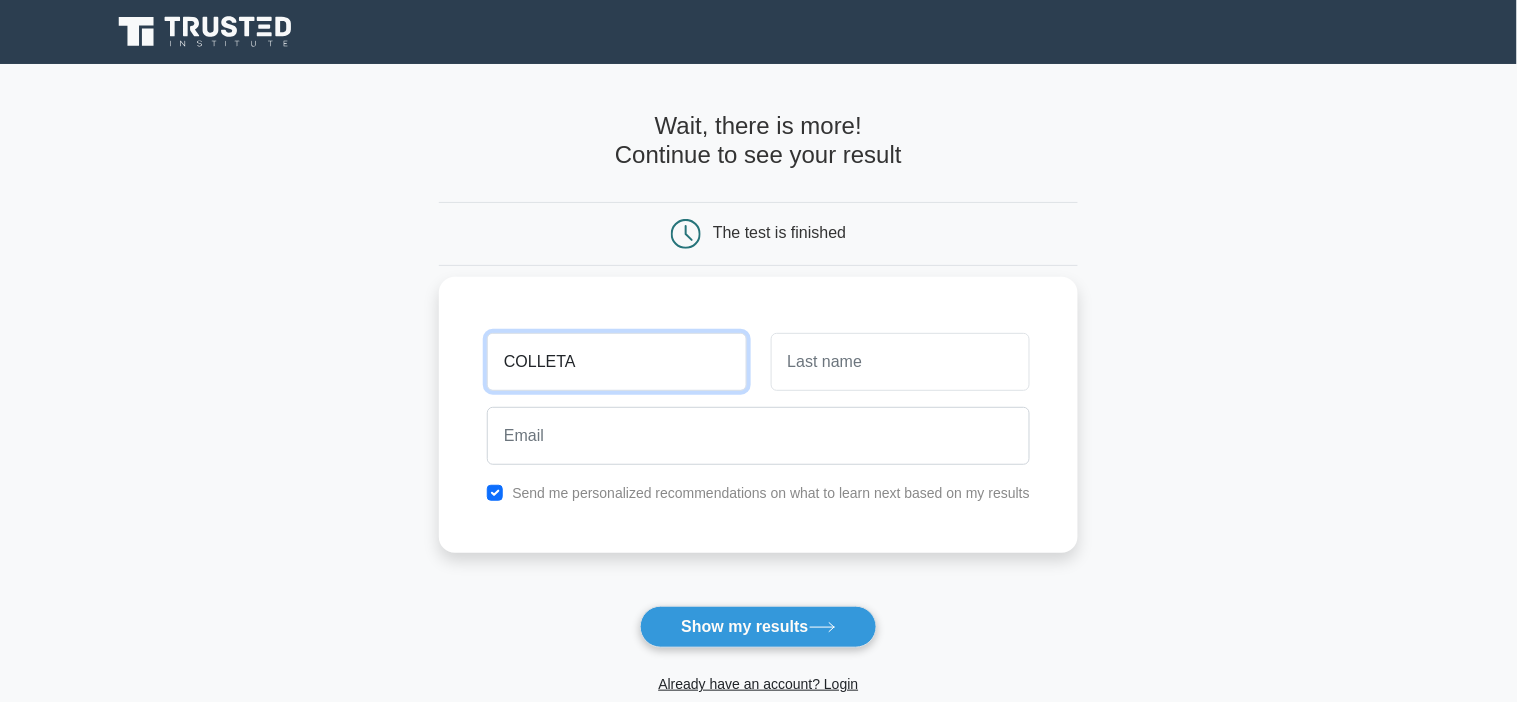 type on "COLLETA" 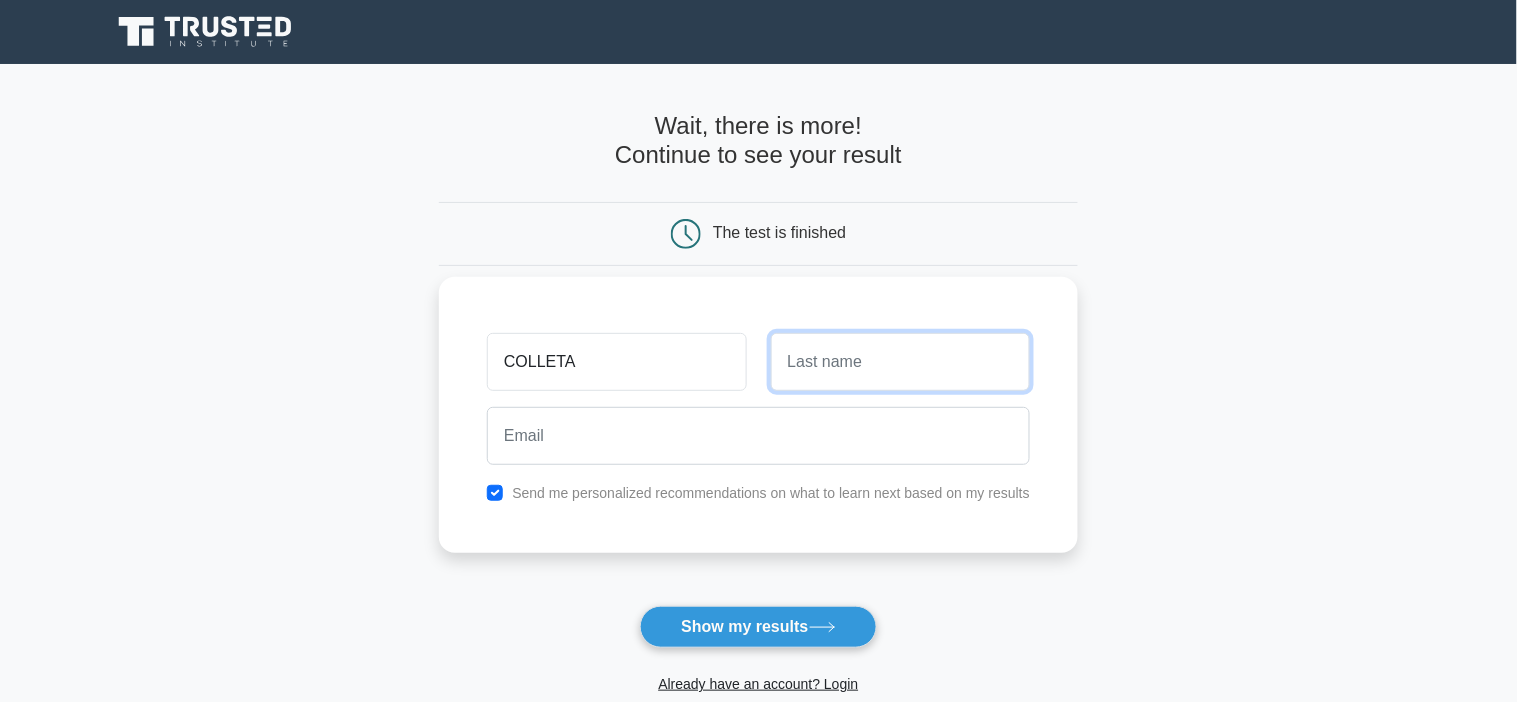 click at bounding box center [900, 362] 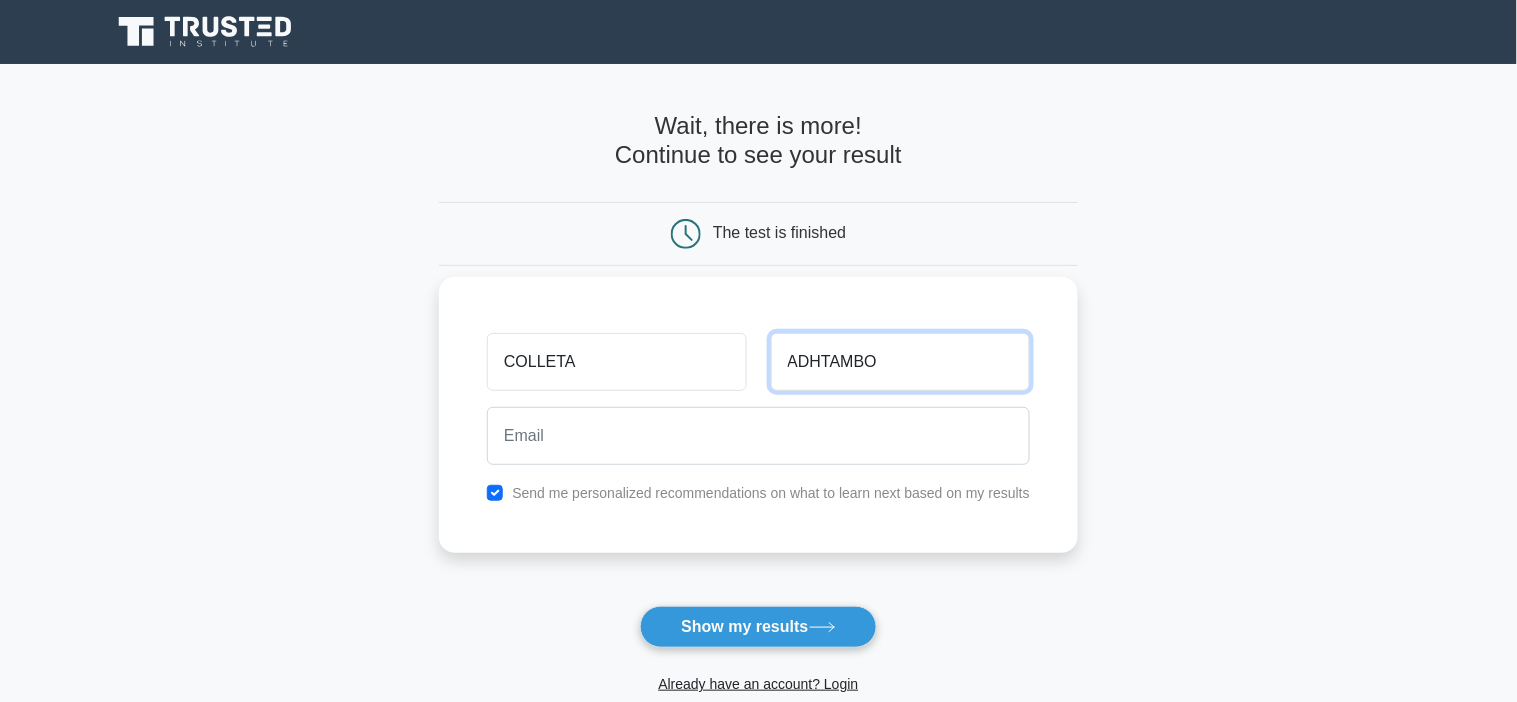 type on "ADHTAMBO" 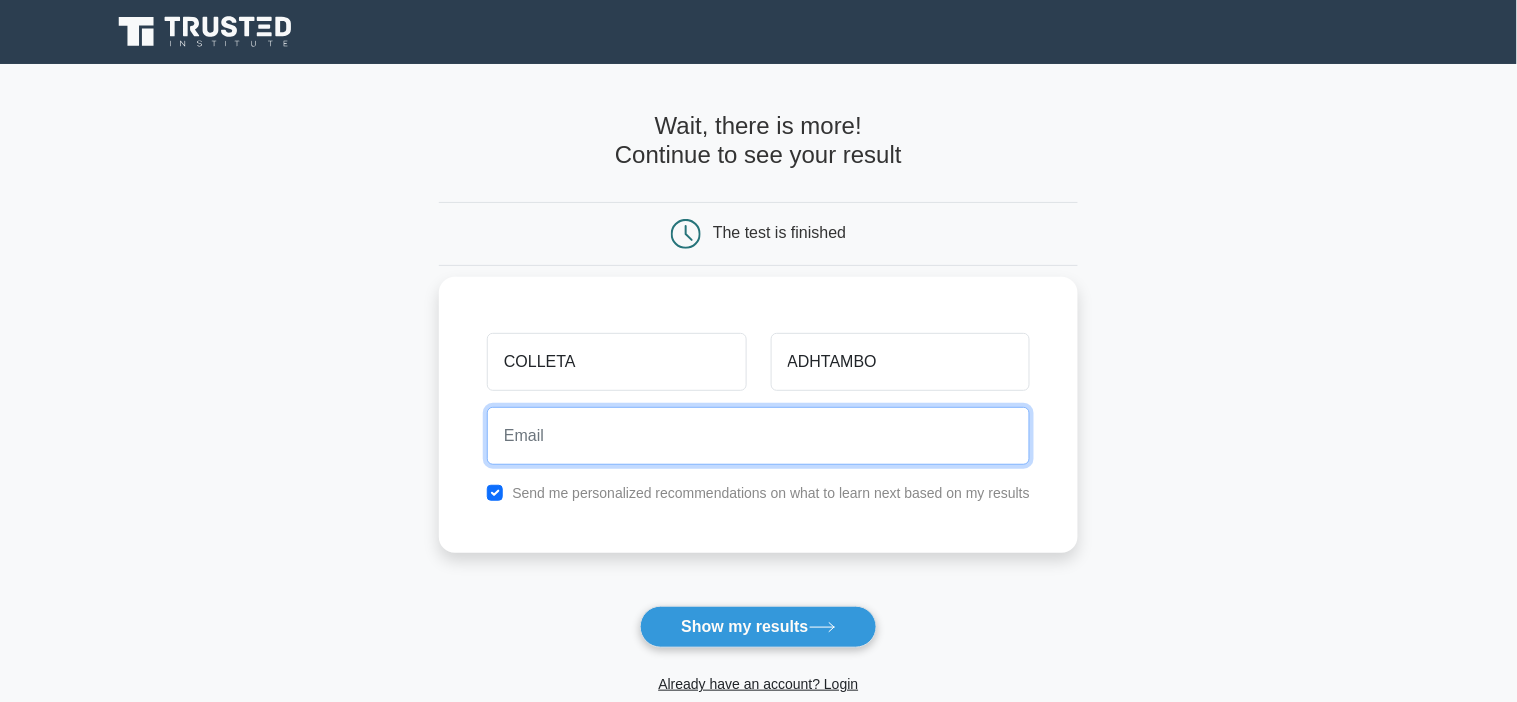 click at bounding box center (758, 436) 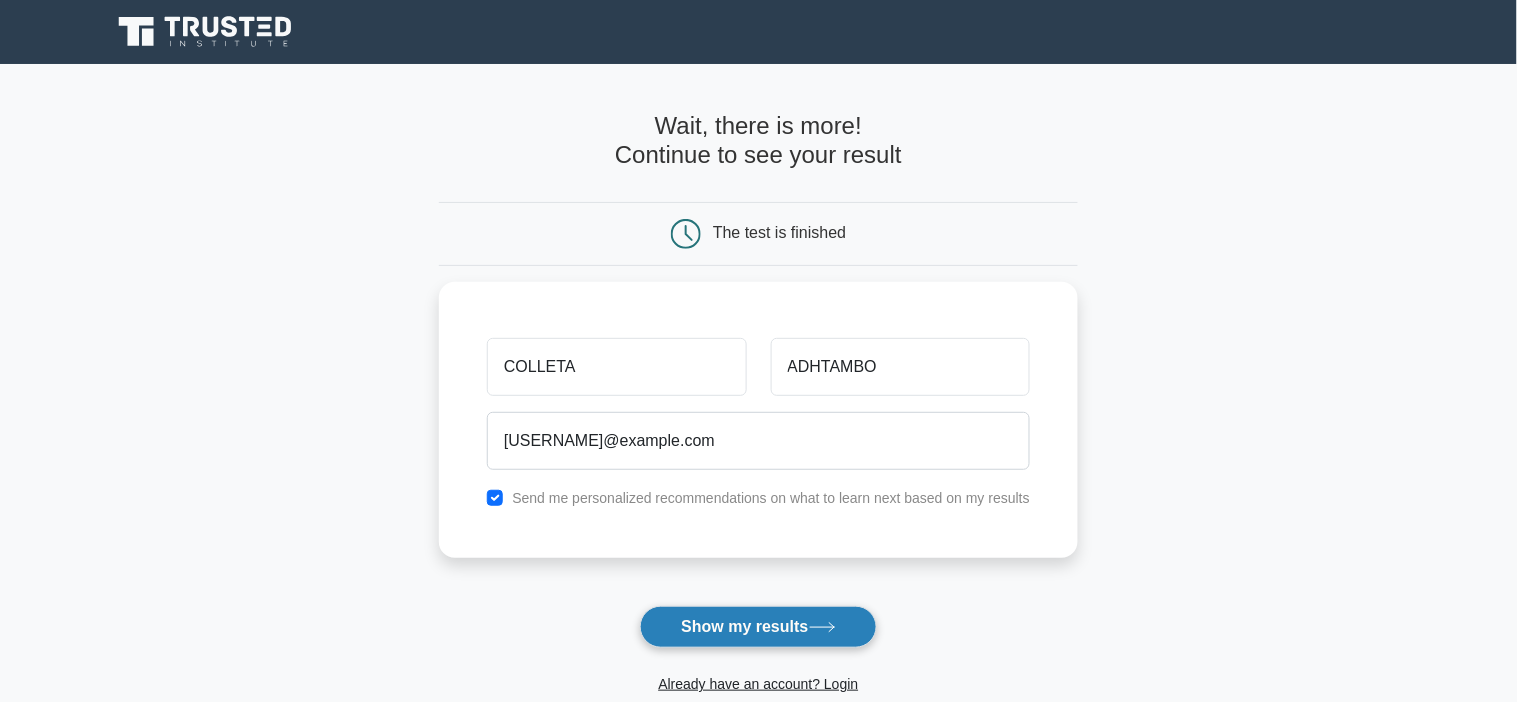 click on "Show my results" at bounding box center [758, 627] 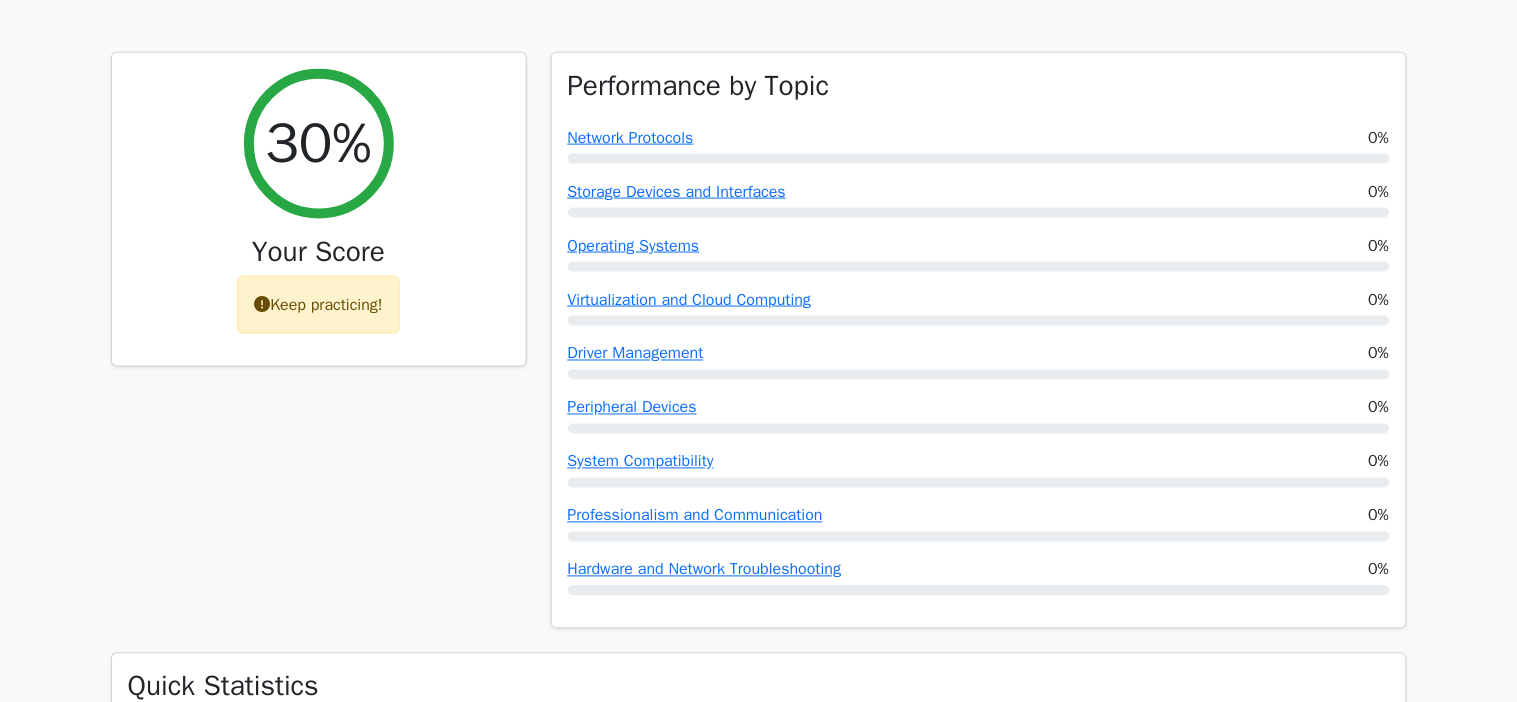 scroll, scrollTop: 680, scrollLeft: 0, axis: vertical 